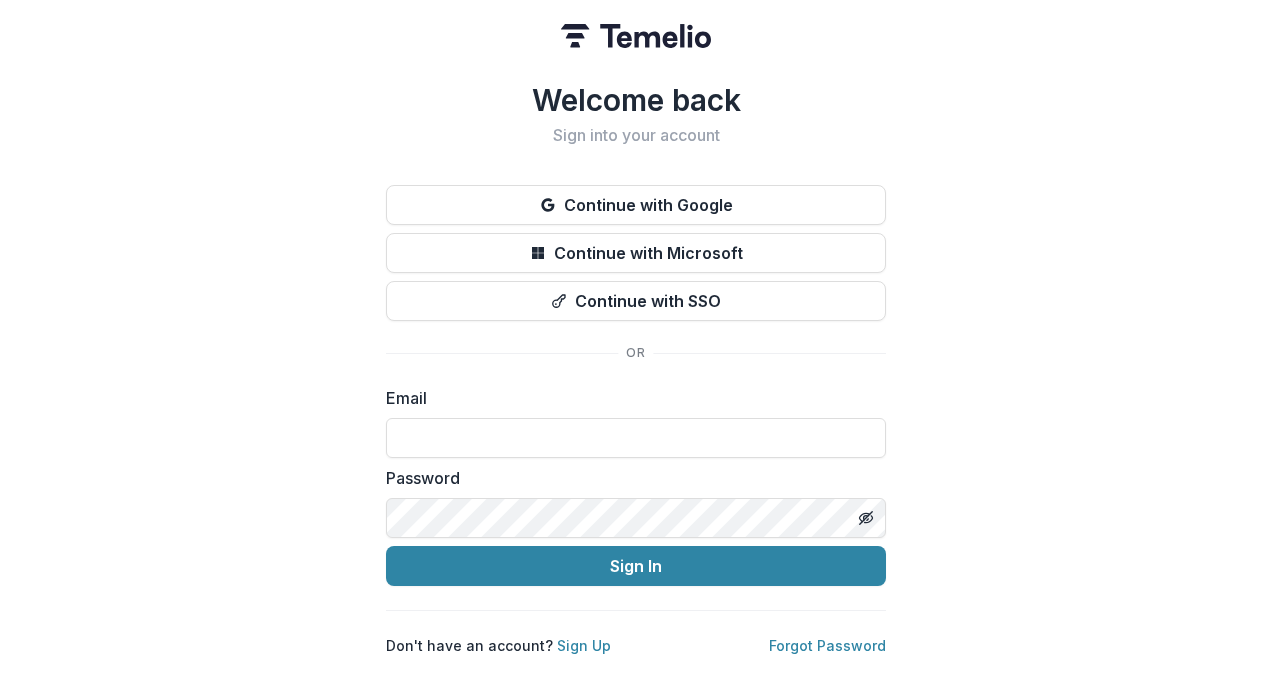 scroll, scrollTop: 0, scrollLeft: 0, axis: both 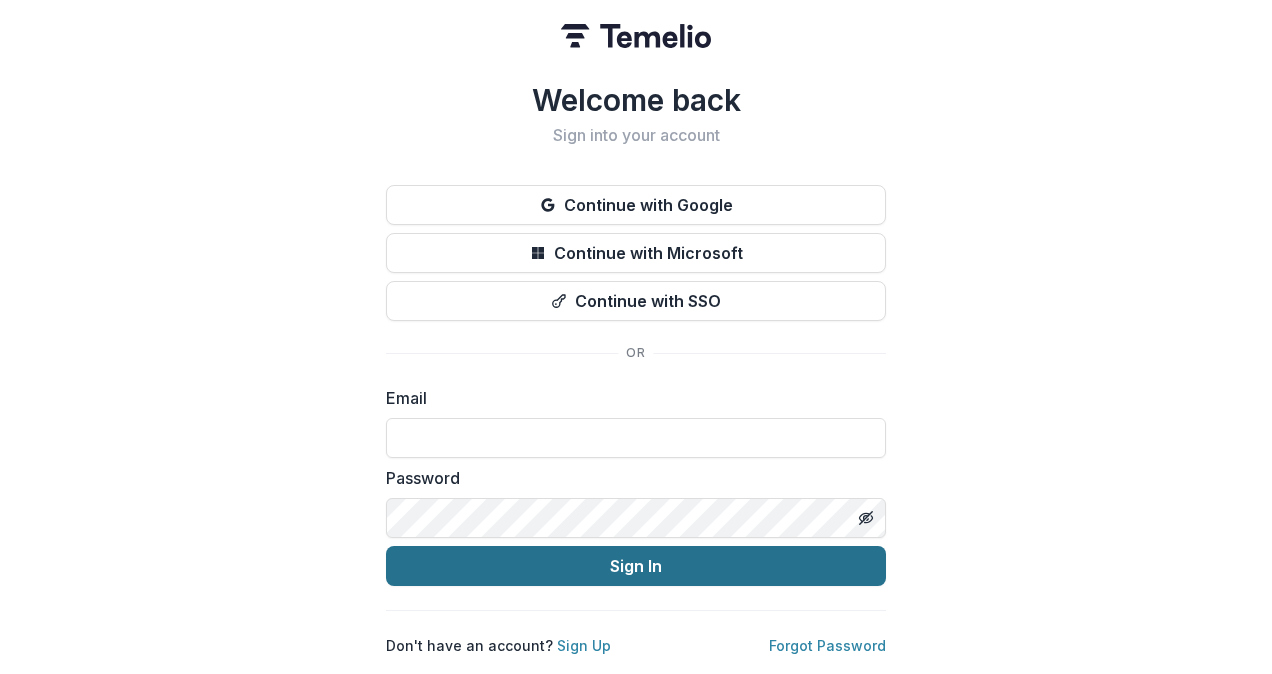 type on "**********" 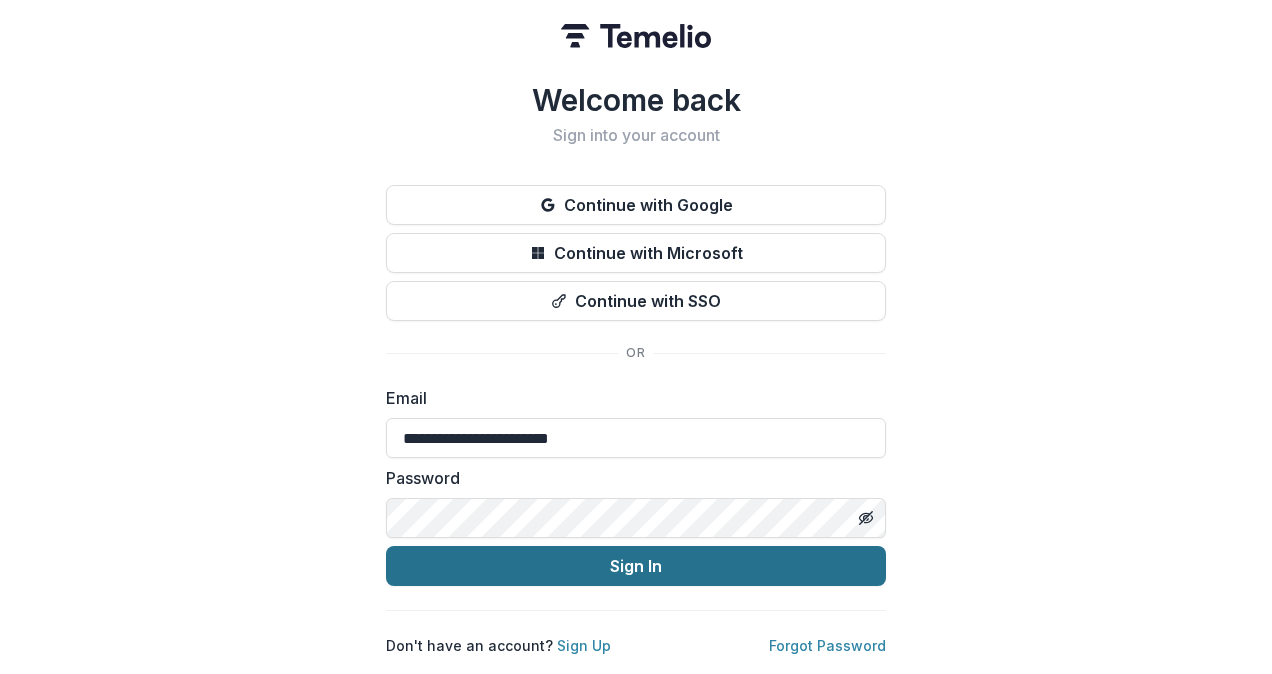 click on "Sign In" at bounding box center [636, 566] 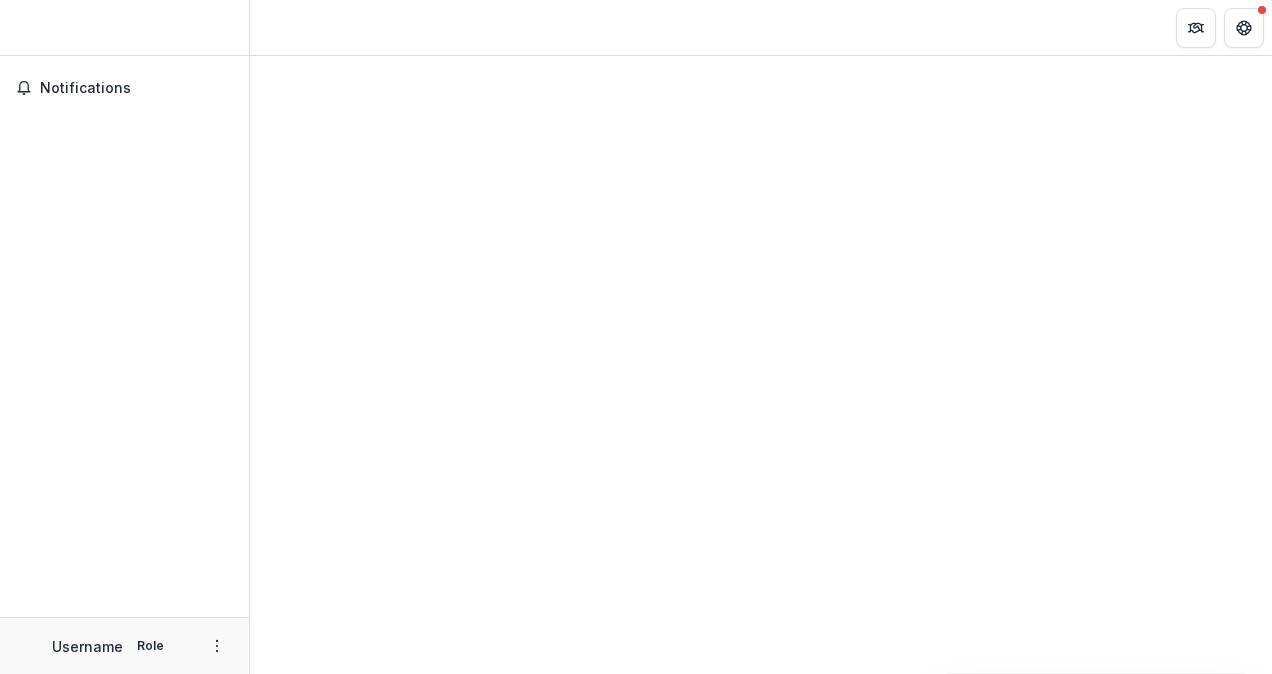 scroll, scrollTop: 0, scrollLeft: 0, axis: both 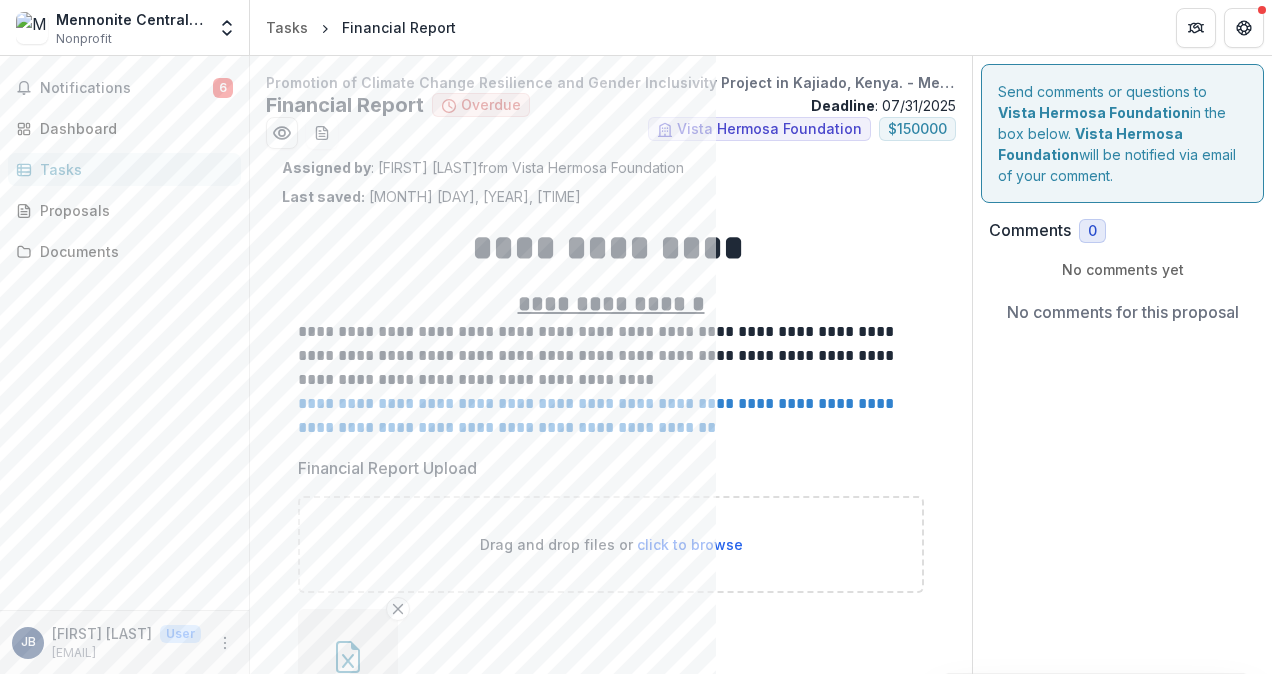 drag, startPoint x: 686, startPoint y: 472, endPoint x: 429, endPoint y: 283, distance: 319.0141 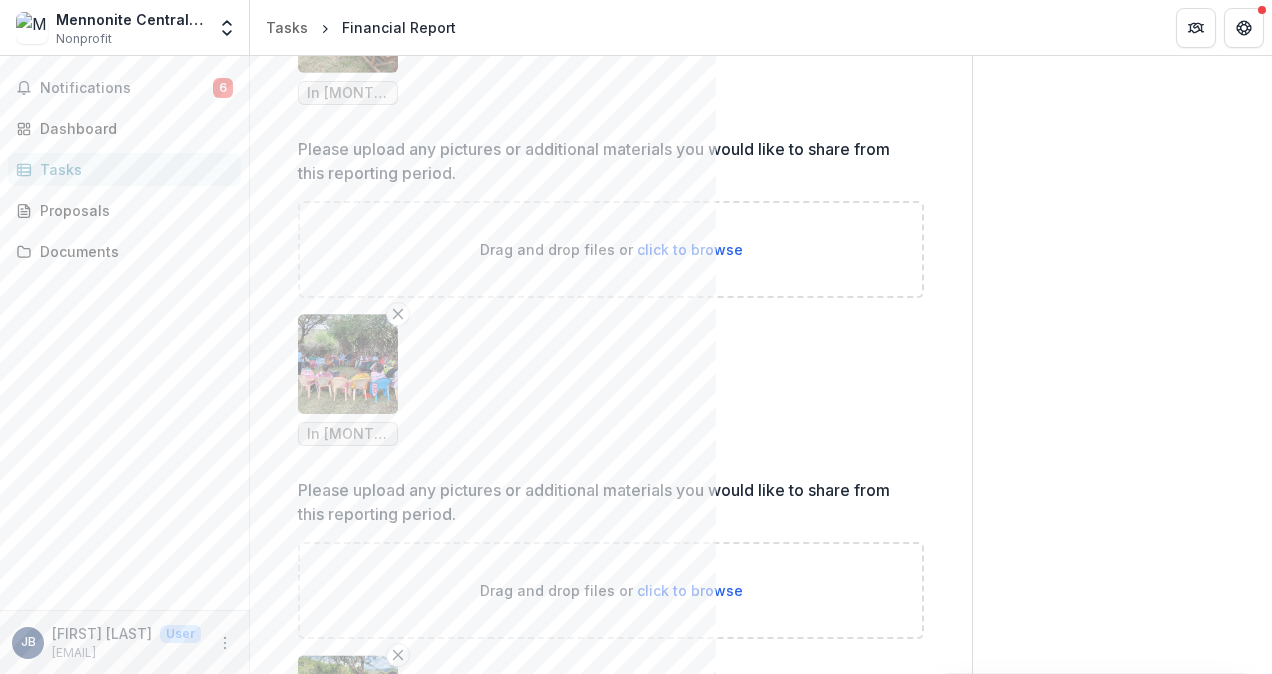 scroll, scrollTop: 8996, scrollLeft: 0, axis: vertical 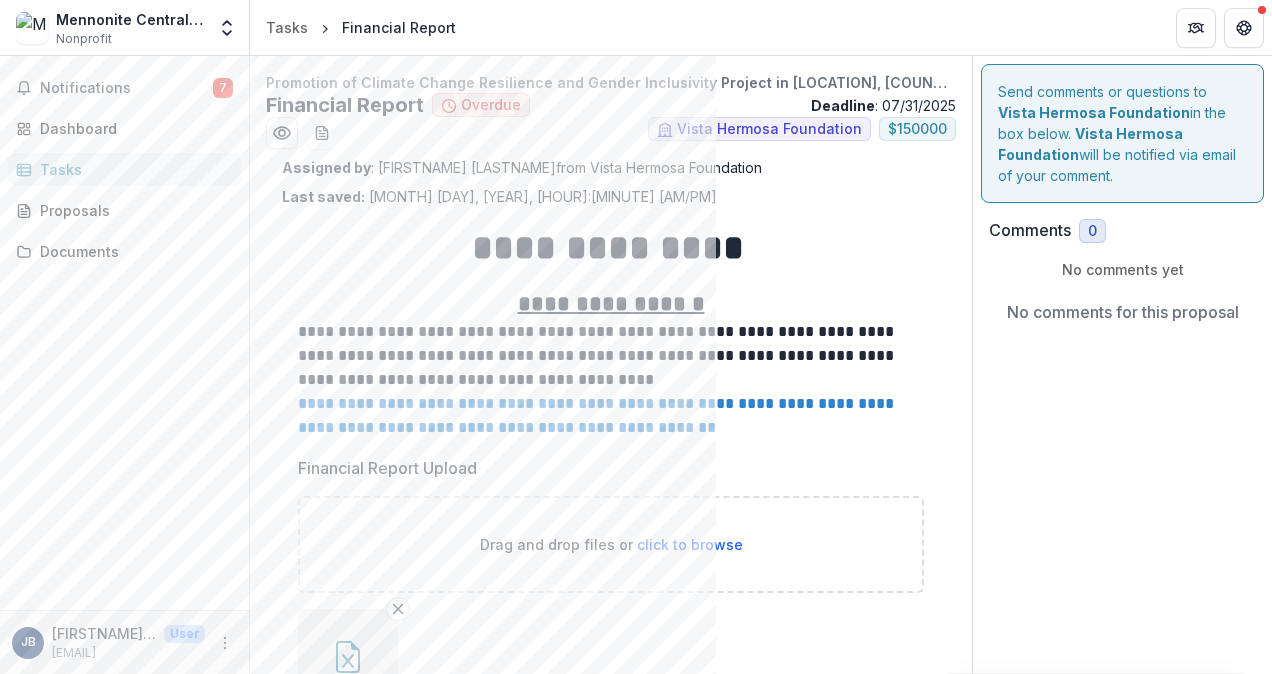 click on "[MONTH]/[DAY]/[YEAR]" at bounding box center (611, 105) 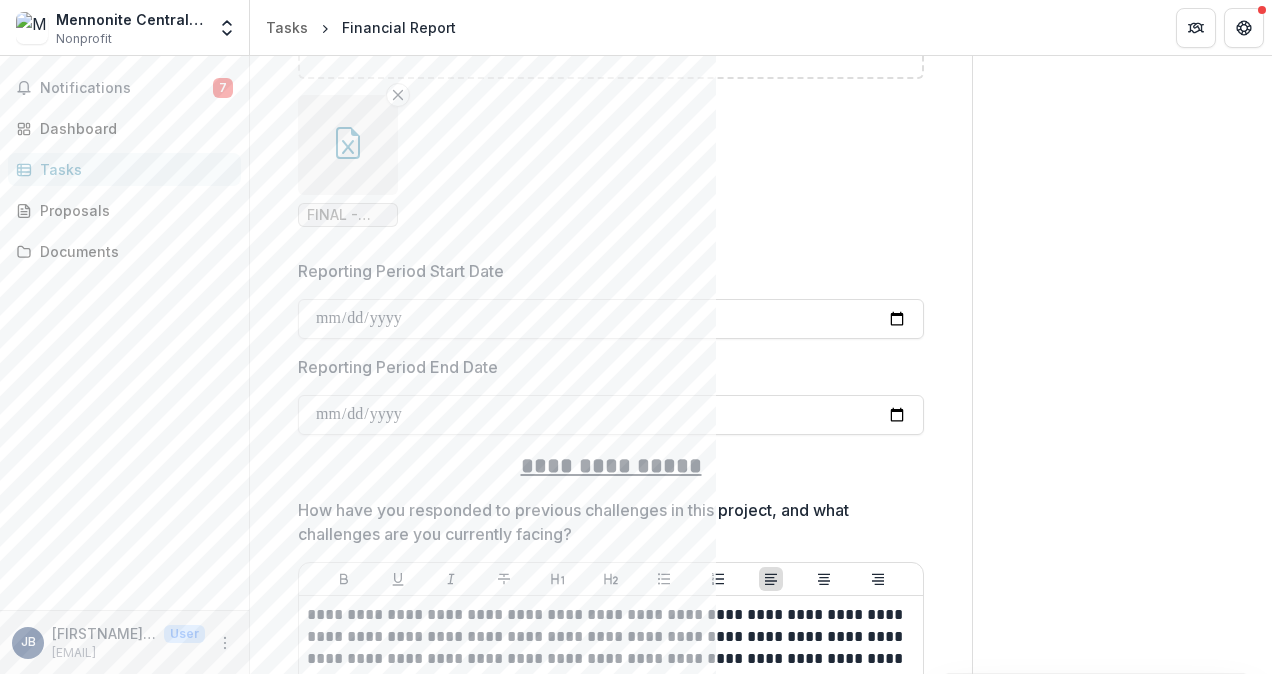 scroll, scrollTop: 526, scrollLeft: 0, axis: vertical 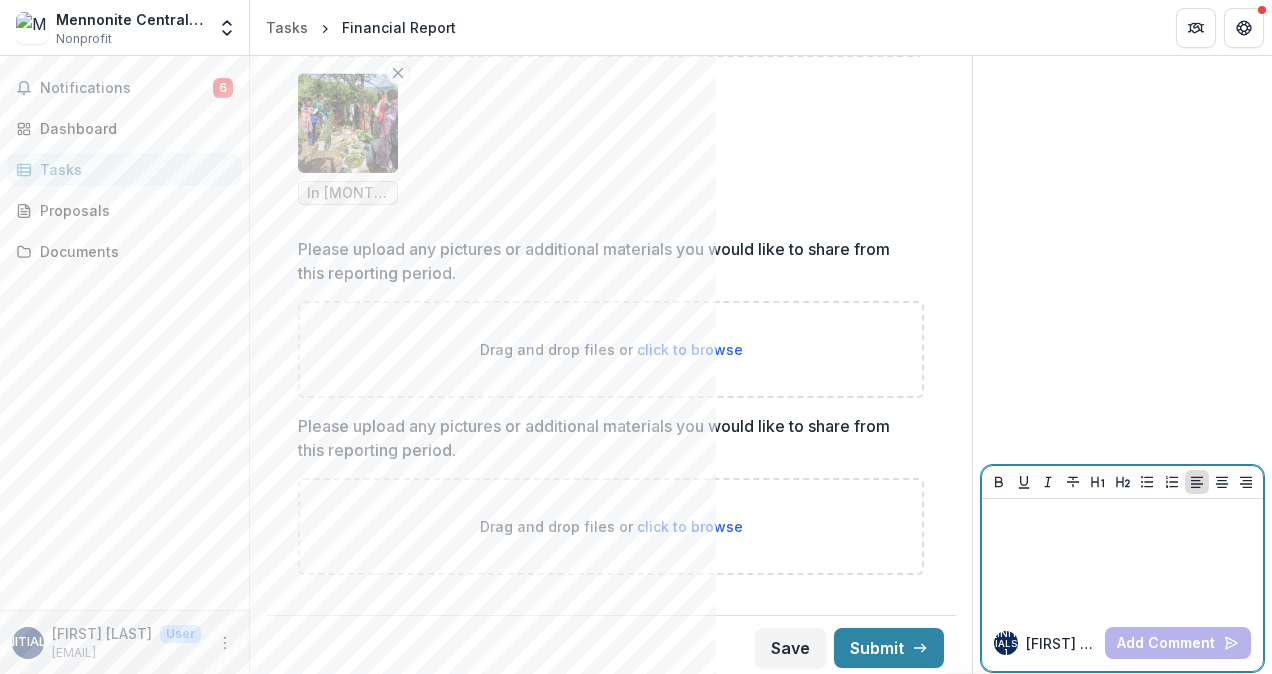 click at bounding box center [1122, 557] 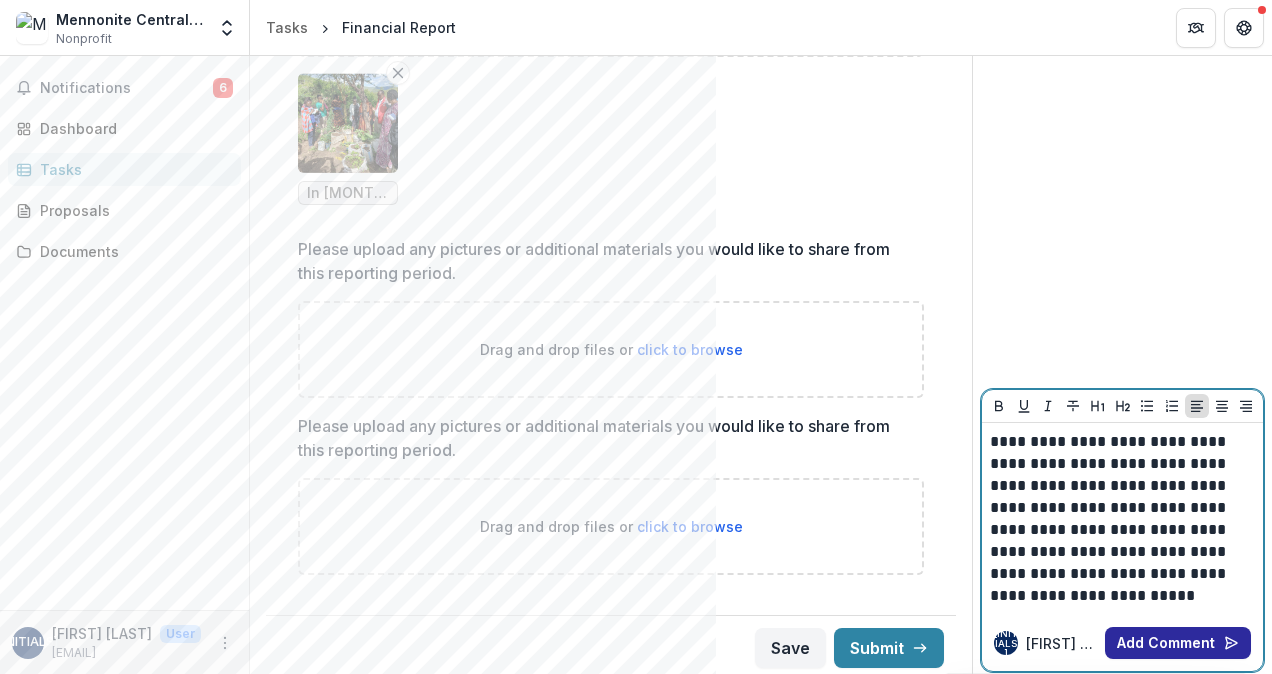 click on "Add Comment" at bounding box center (1178, 643) 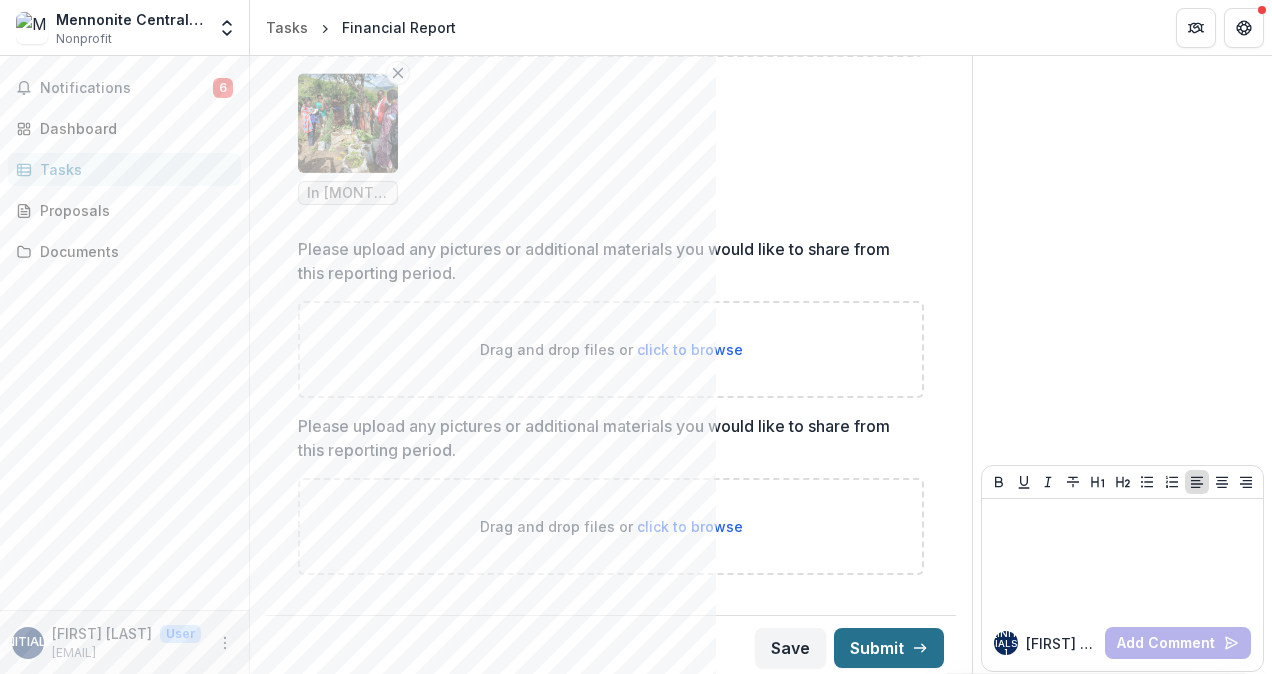 click on "Submit" at bounding box center [889, 648] 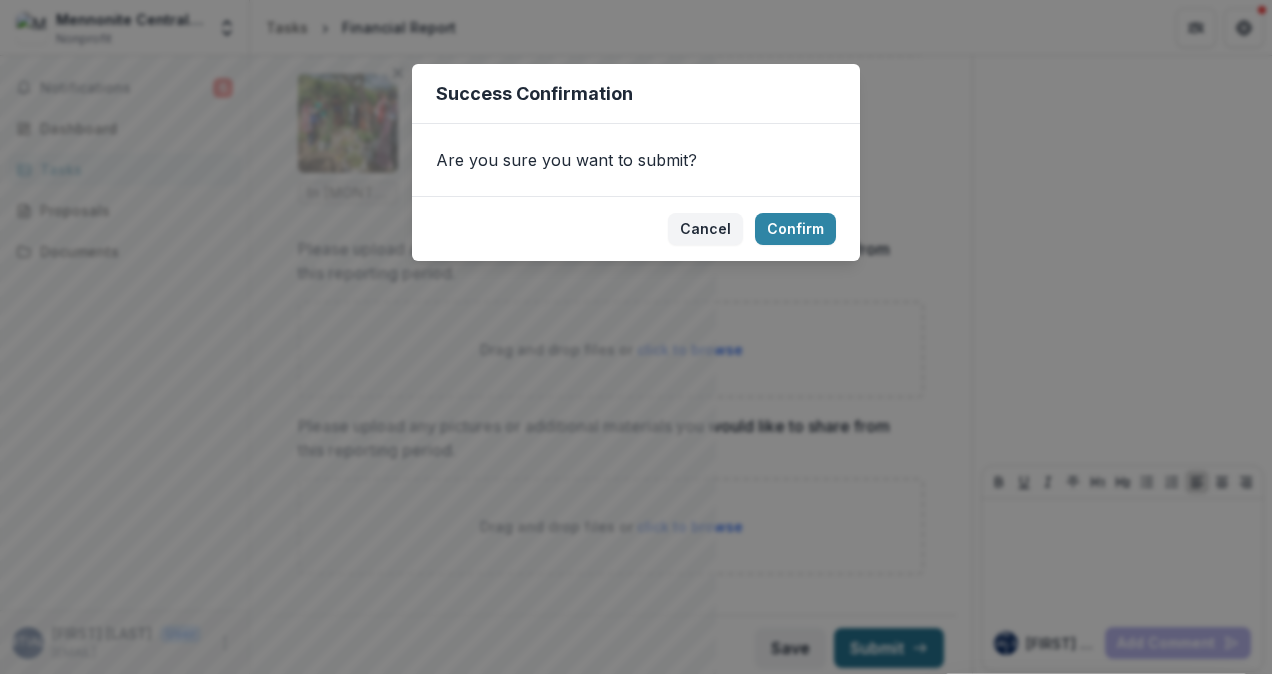 click on "Success Confirmation Are you sure you want to submit? Cancel Confirm" at bounding box center [636, 337] 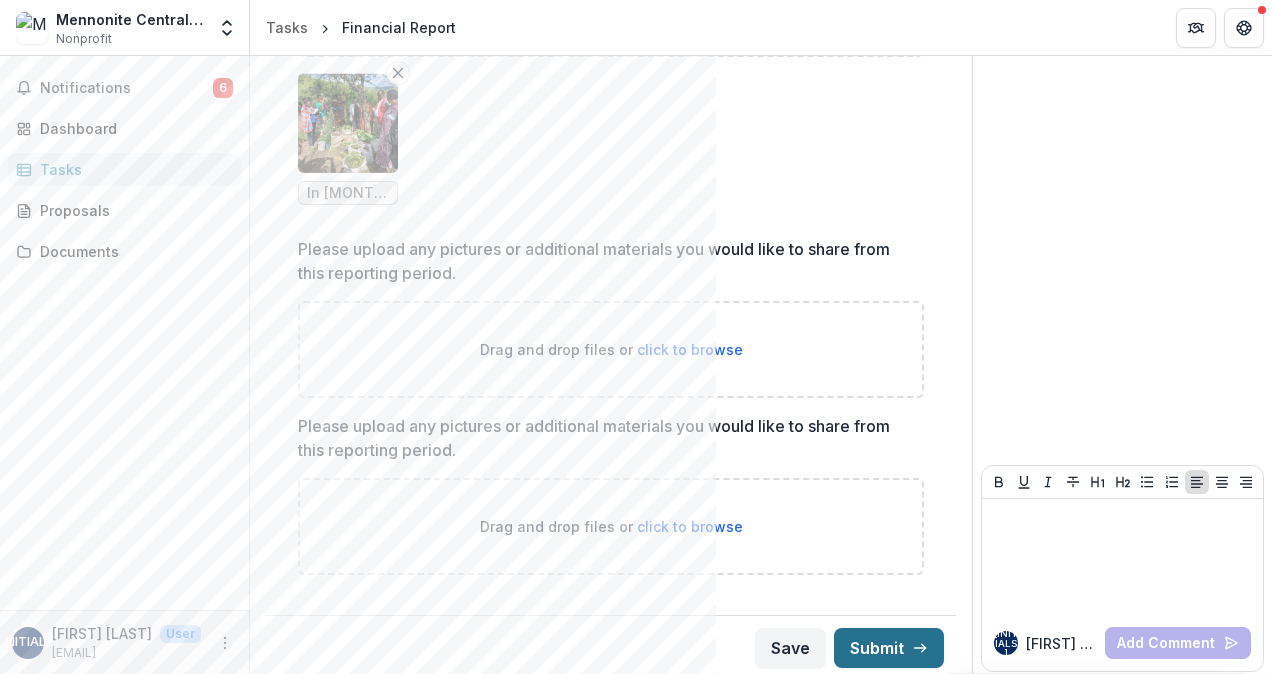 click on "Submit" at bounding box center [889, 648] 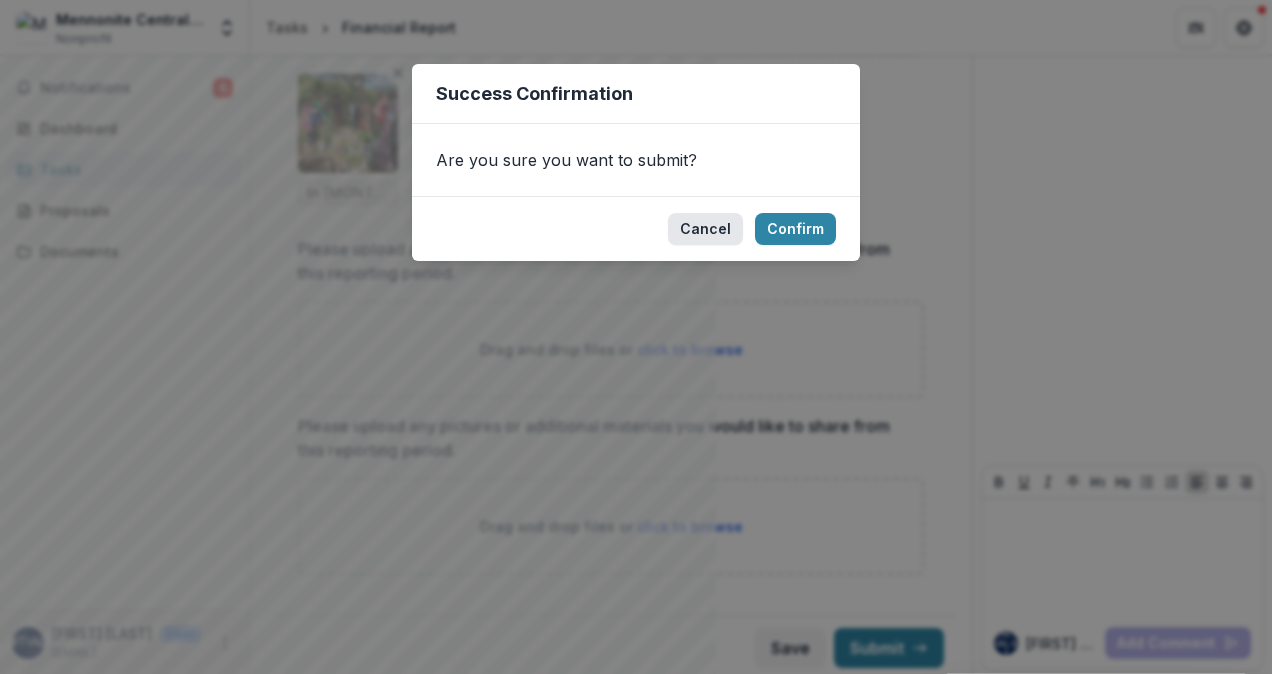 drag, startPoint x: 810, startPoint y: 229, endPoint x: 722, endPoint y: 232, distance: 88.051125 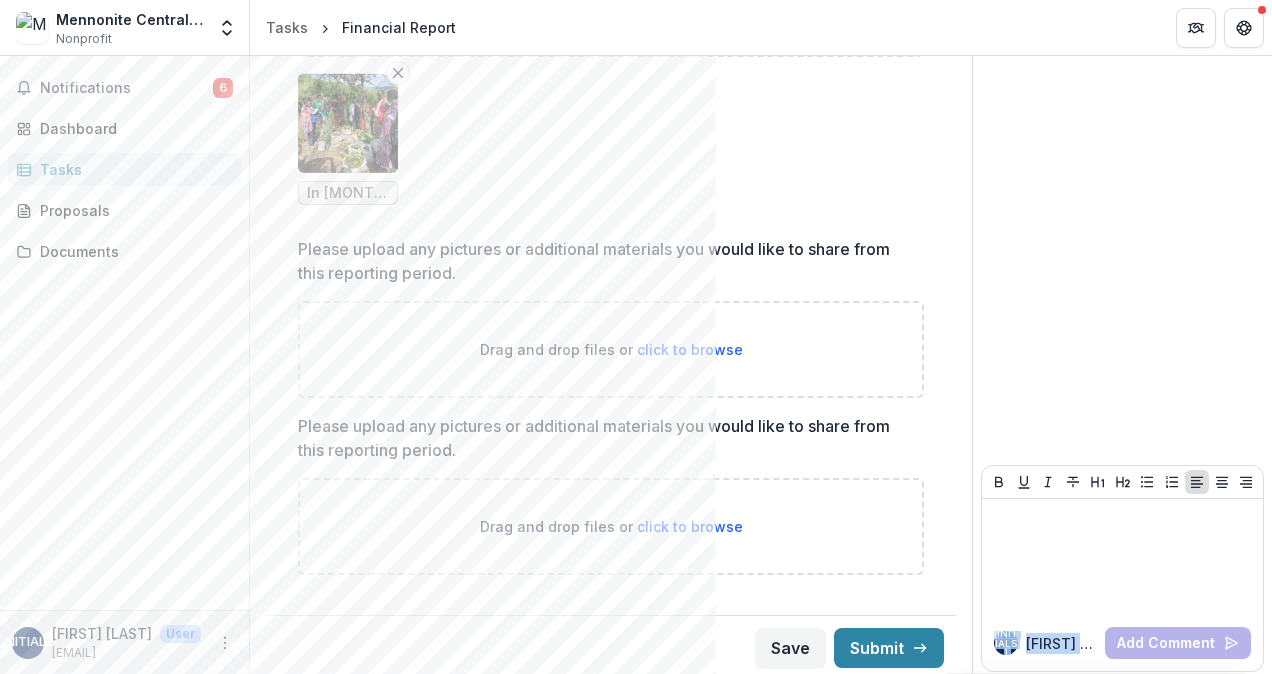 drag, startPoint x: 1264, startPoint y: 660, endPoint x: 1252, endPoint y: 560, distance: 100.71743 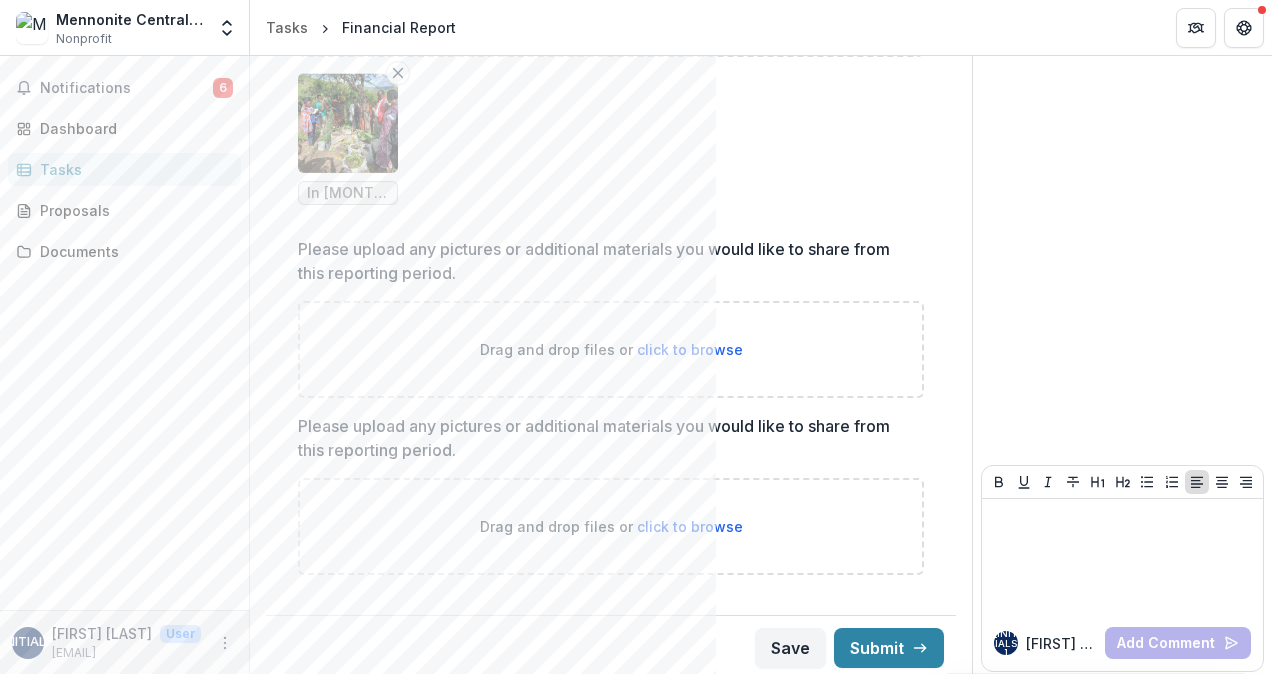 click on "**********" at bounding box center [611, -4396] 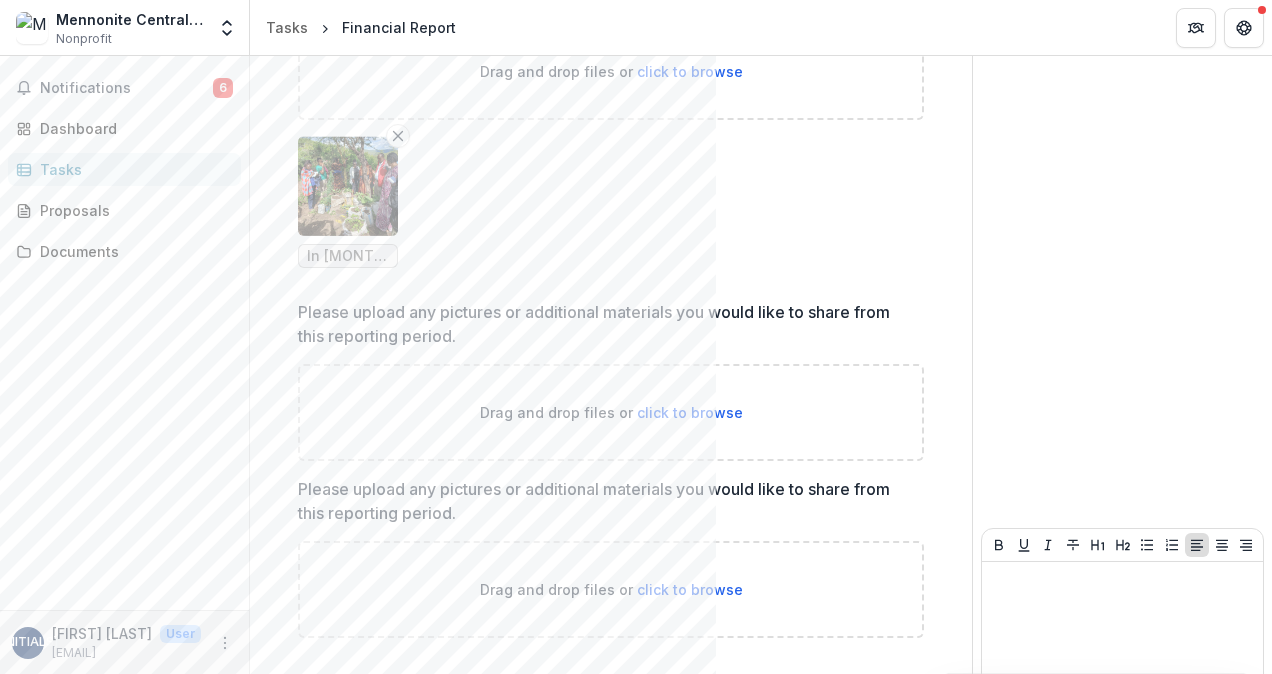 scroll, scrollTop: 9544, scrollLeft: 0, axis: vertical 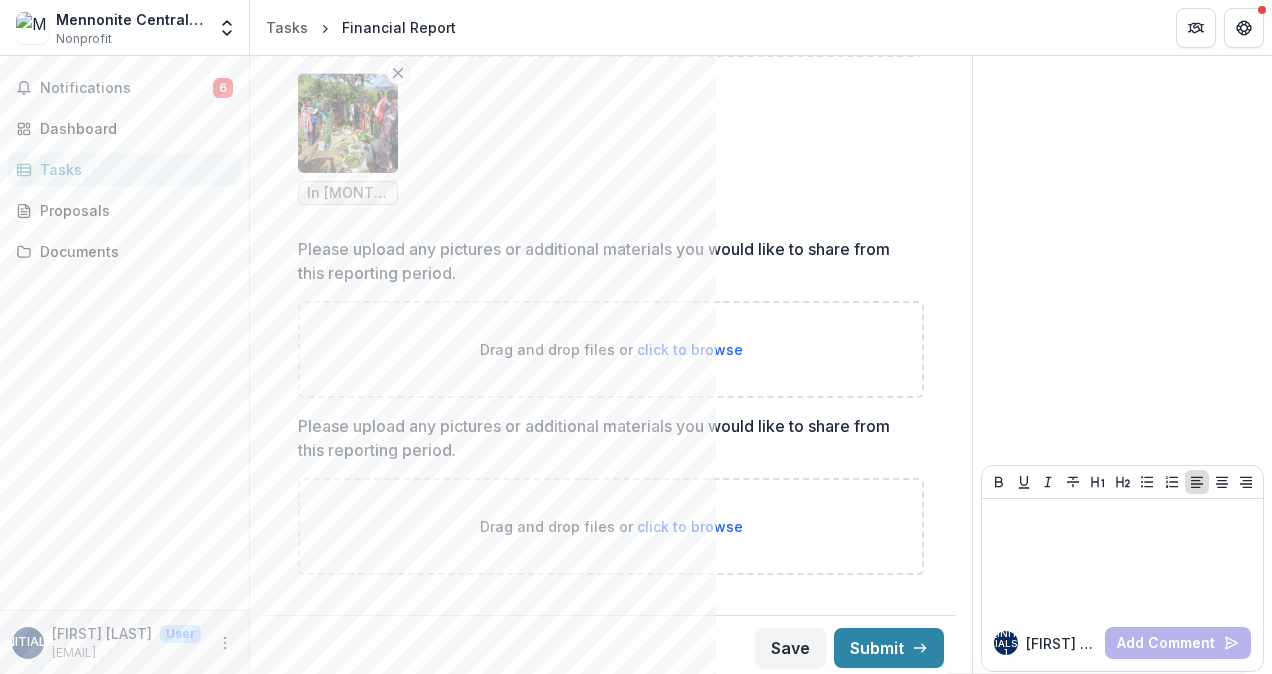 drag, startPoint x: 1265, startPoint y: 428, endPoint x: 1254, endPoint y: 406, distance: 24.596748 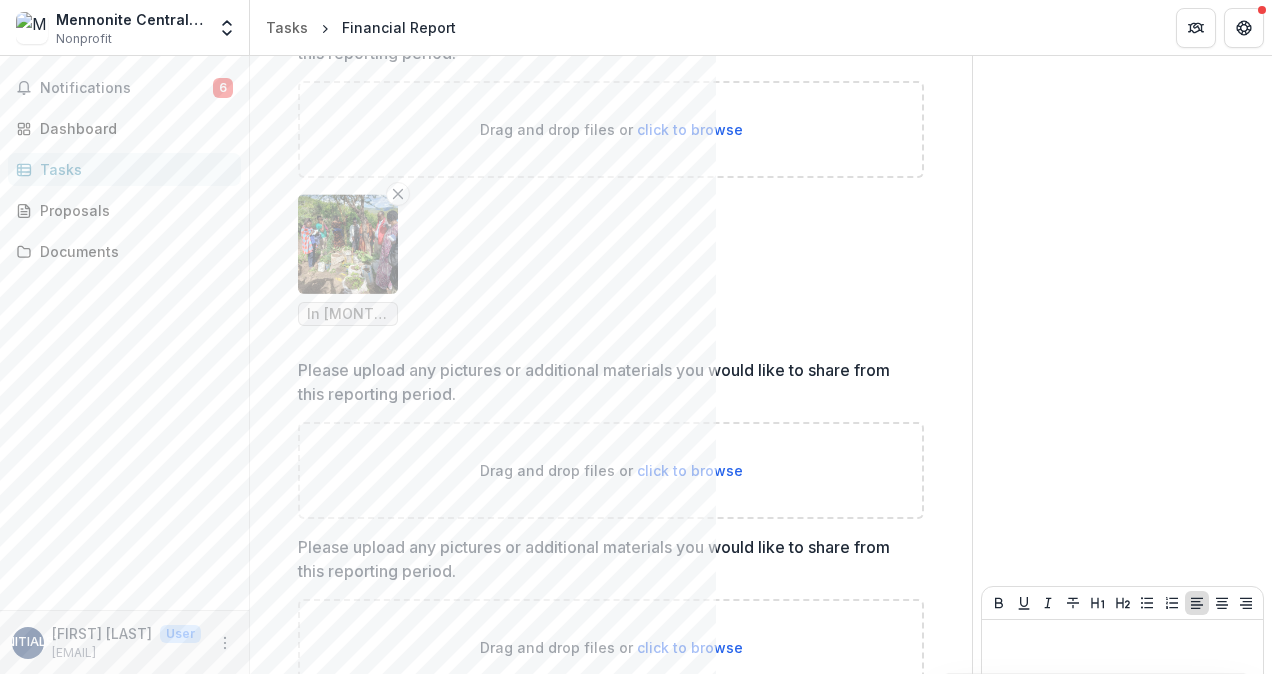 scroll, scrollTop: 9544, scrollLeft: 0, axis: vertical 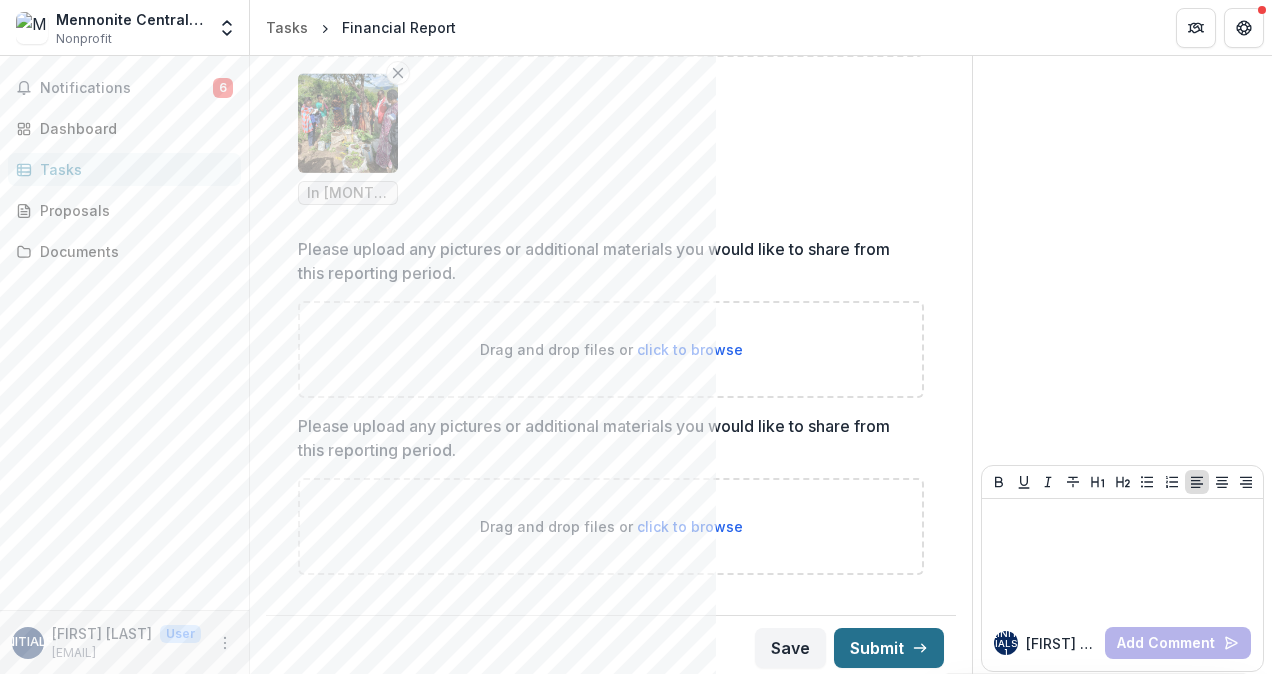 click on "Submit" at bounding box center (889, 648) 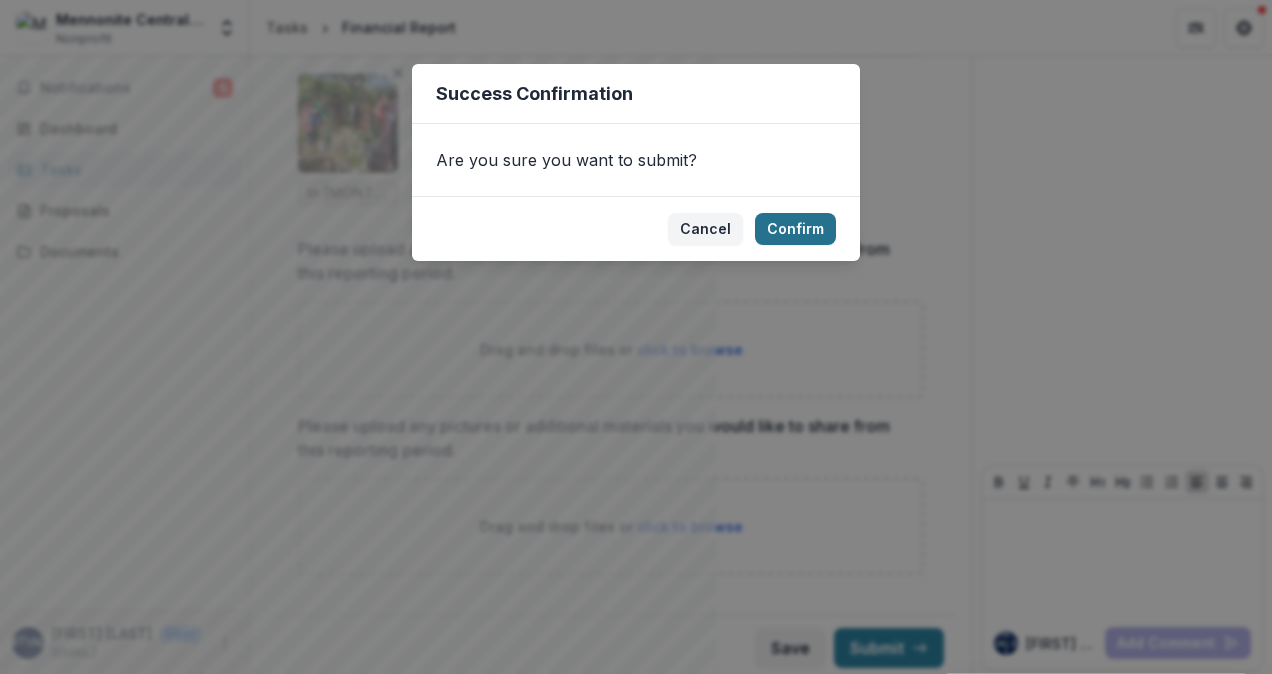 click on "Confirm" at bounding box center (795, 229) 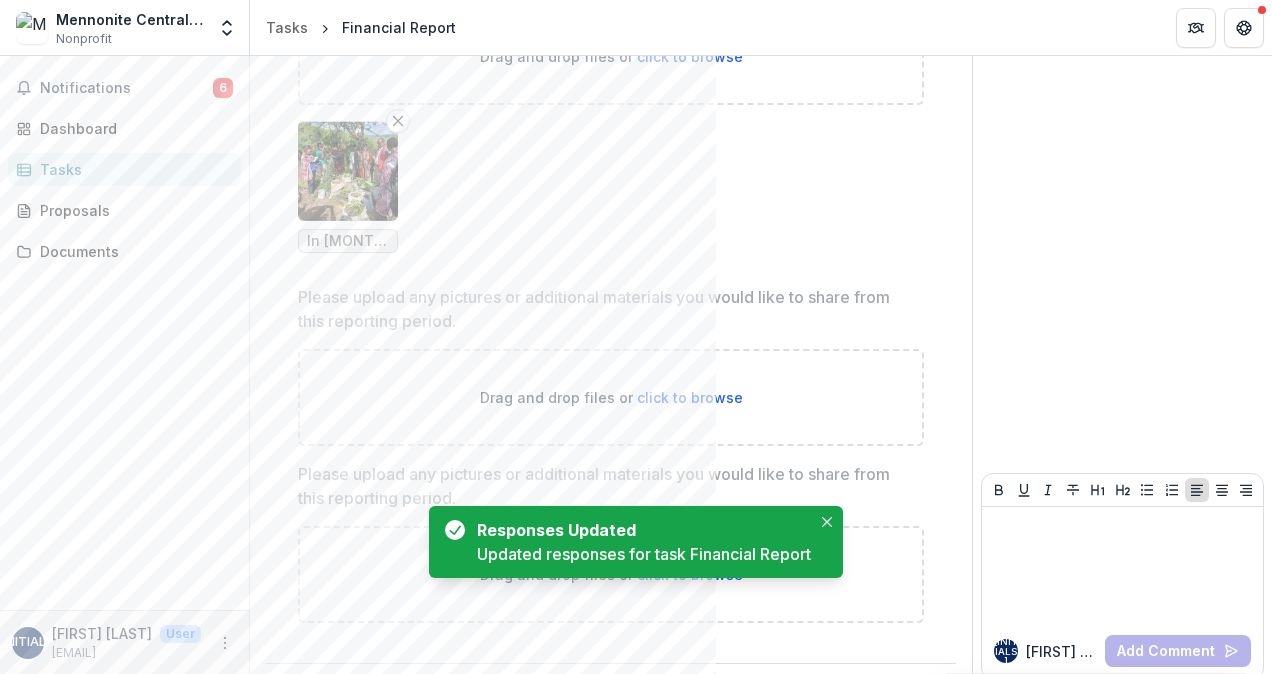 scroll, scrollTop: 0, scrollLeft: 0, axis: both 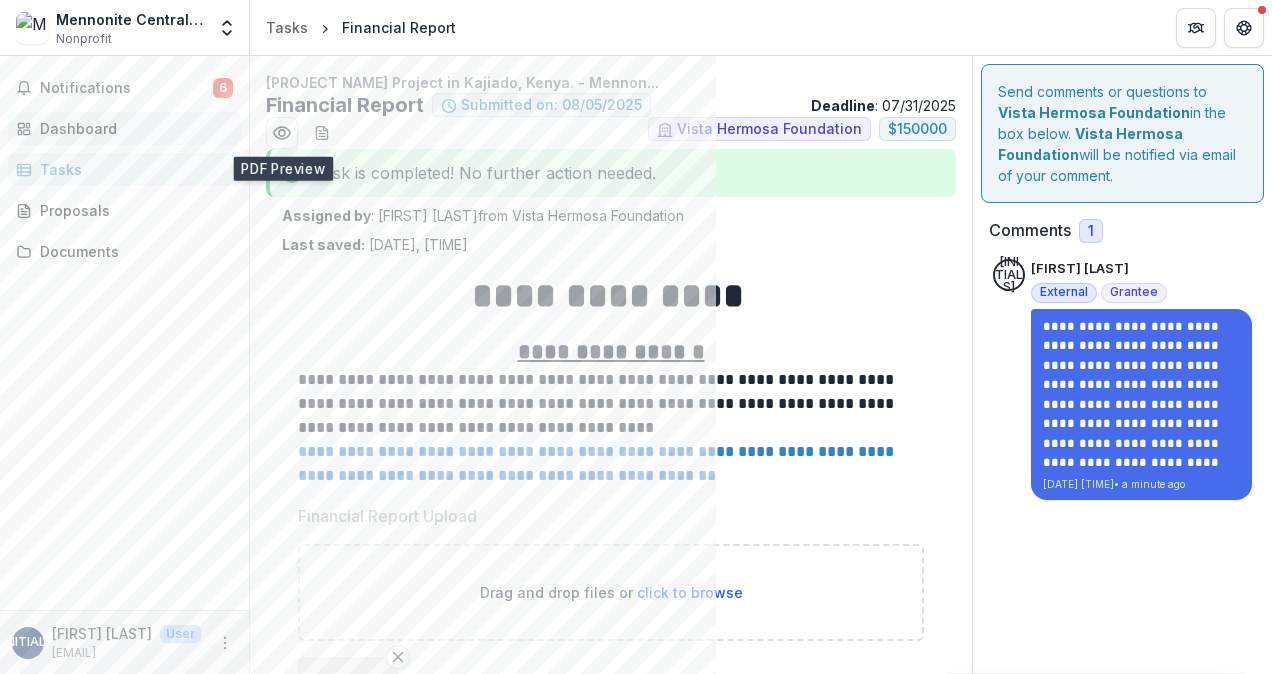 click on "Dashboard" at bounding box center [132, 128] 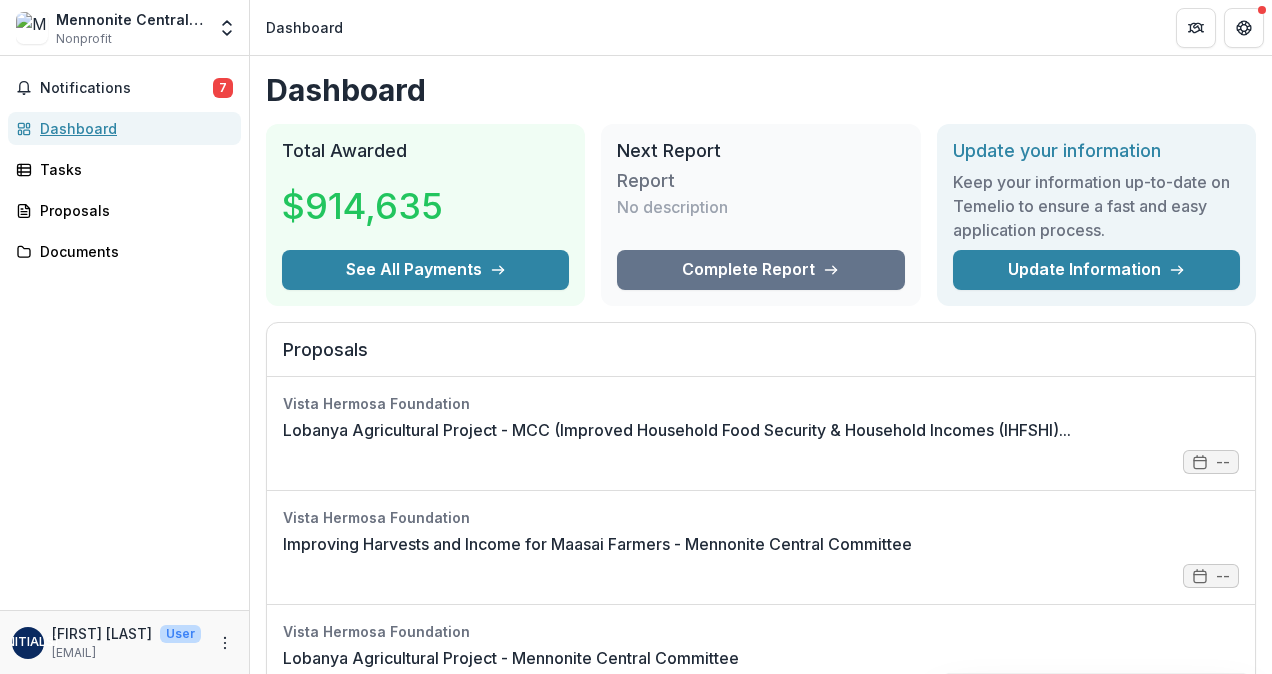 scroll, scrollTop: 540, scrollLeft: 0, axis: vertical 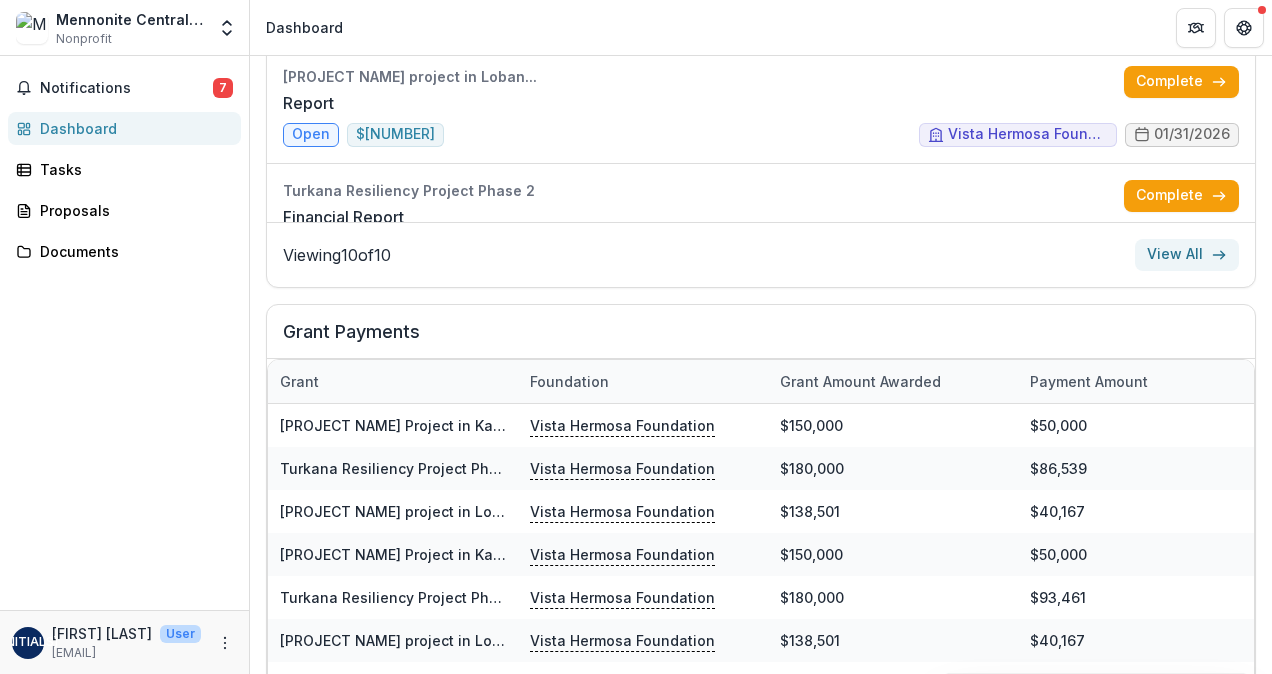 click on "View All" at bounding box center (1187, 255) 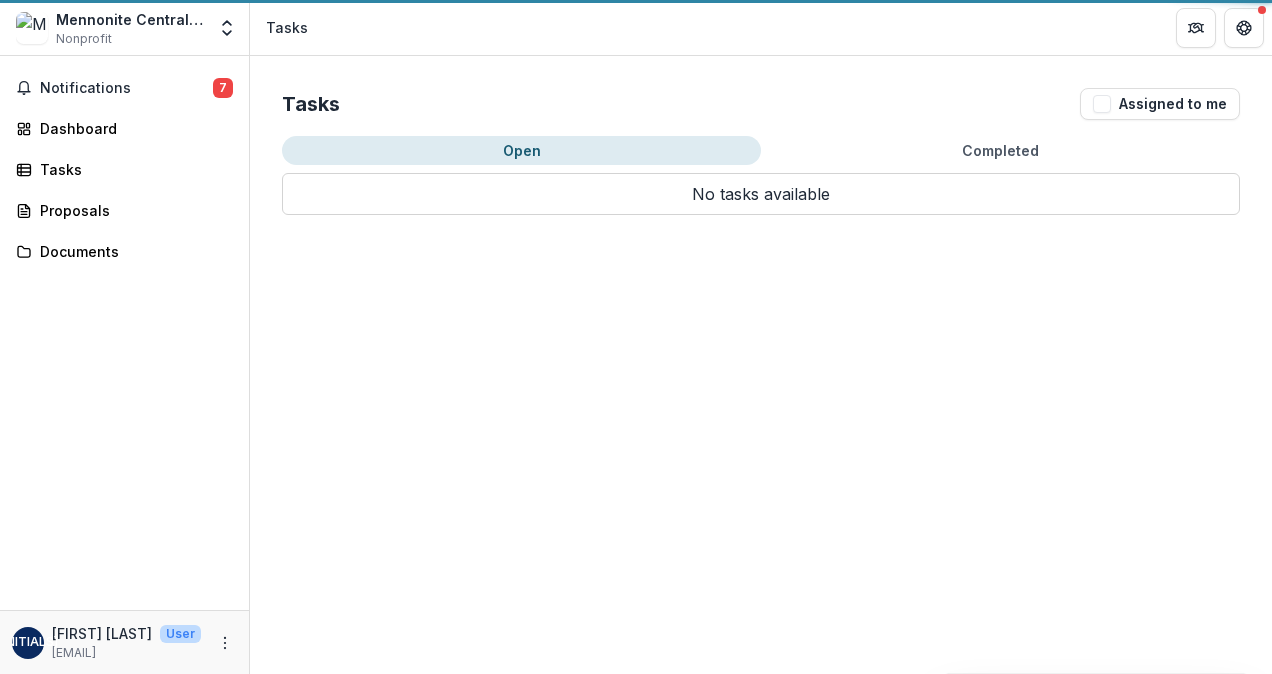 scroll, scrollTop: 0, scrollLeft: 0, axis: both 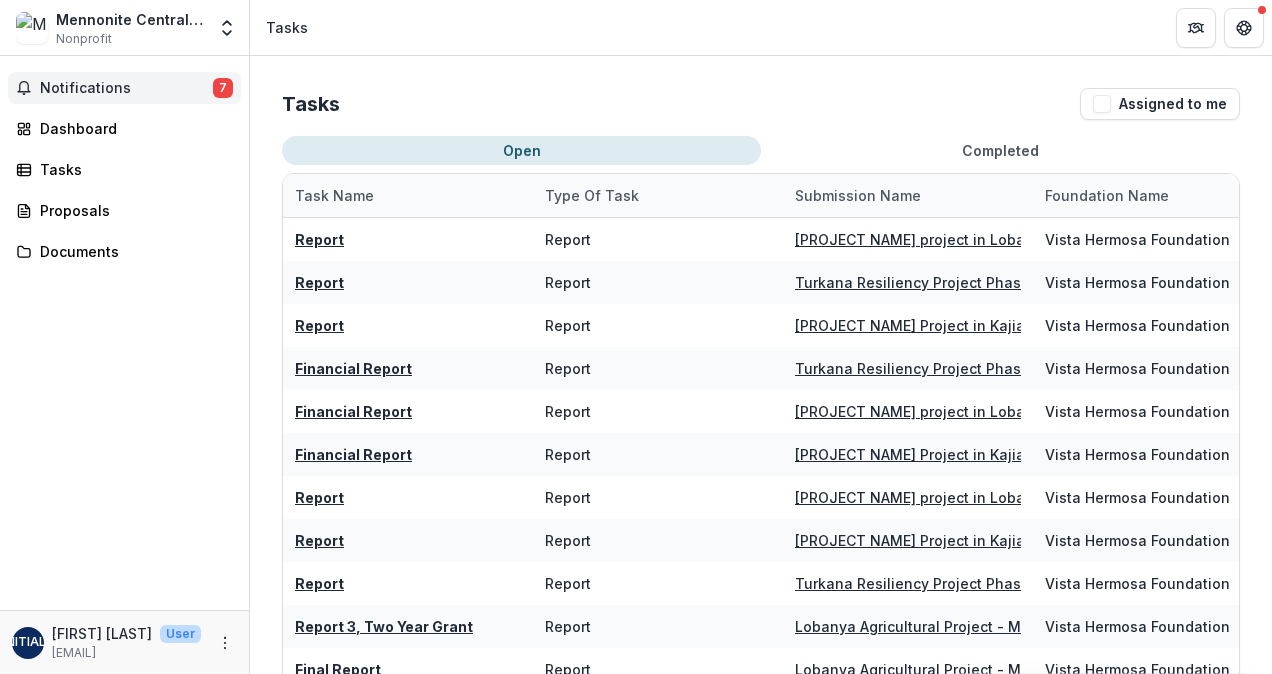 click on "Notifications" at bounding box center [126, 88] 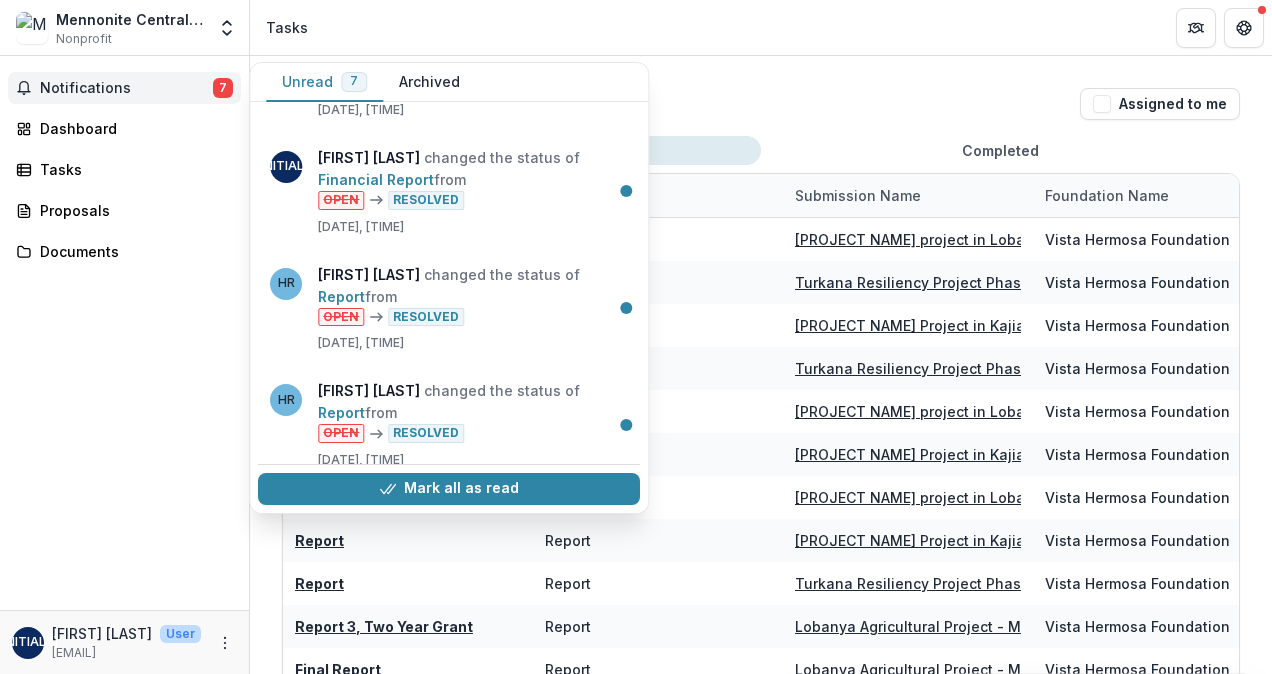 scroll, scrollTop: 0, scrollLeft: 0, axis: both 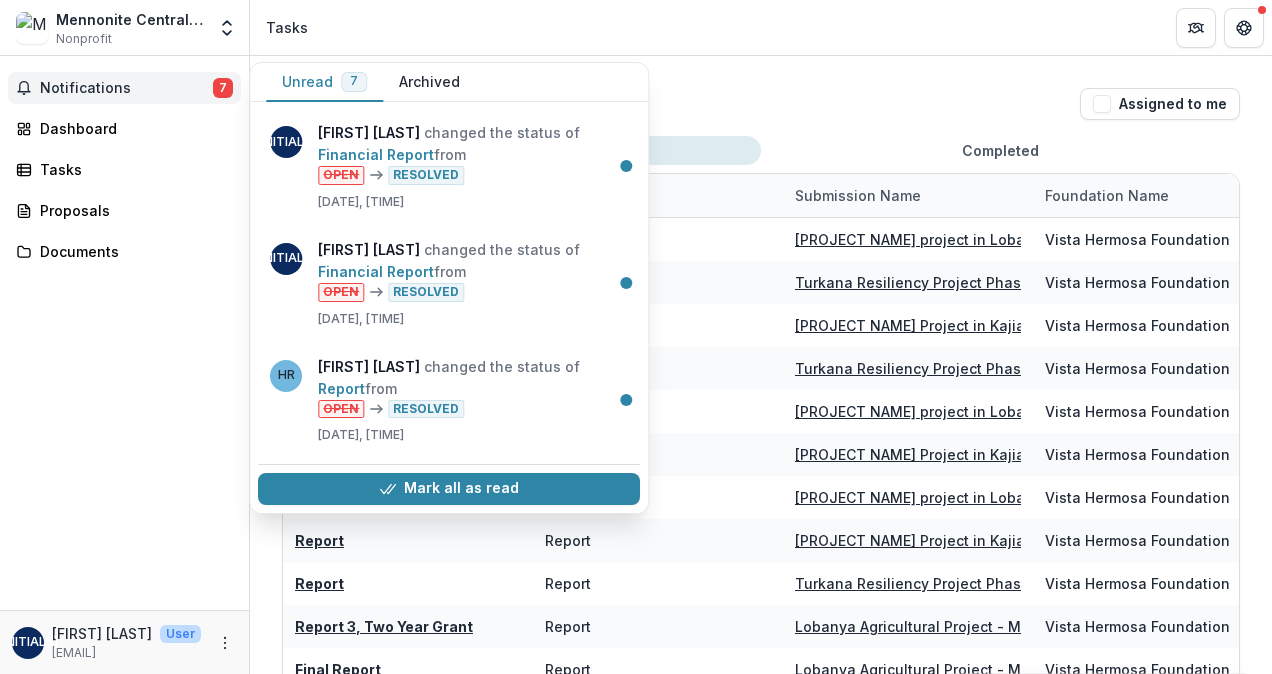 click on "Notifications" at bounding box center (126, 88) 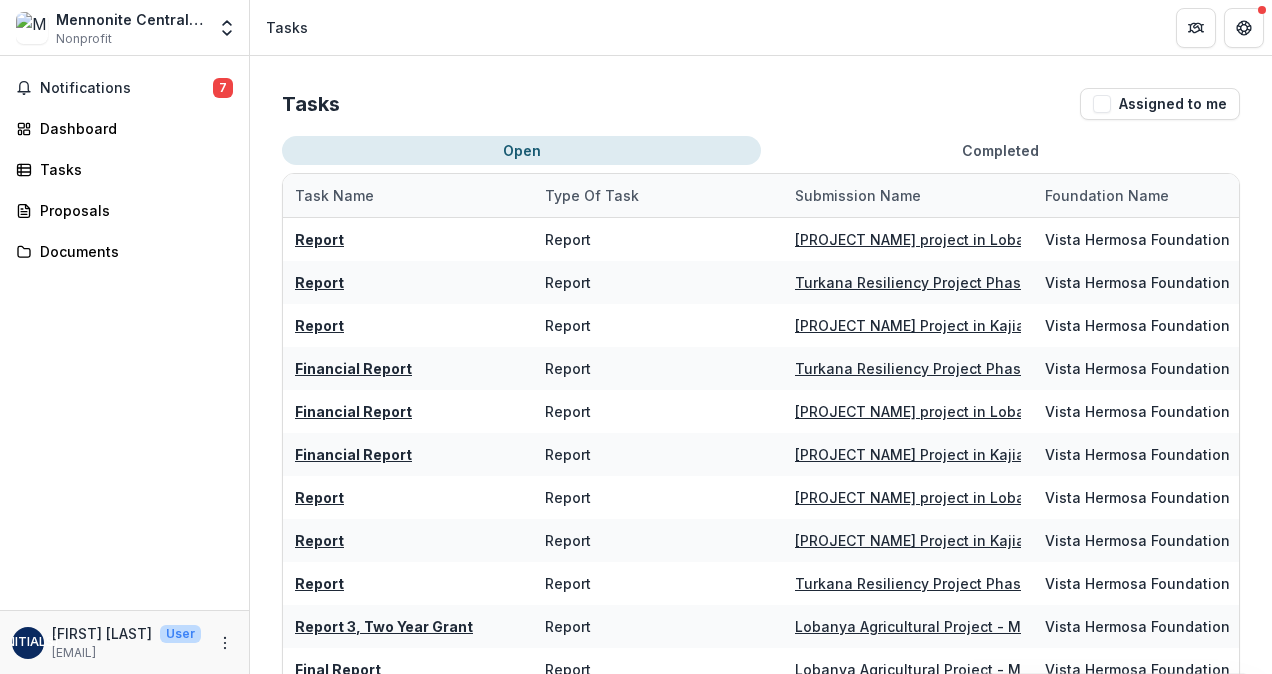 click on "Notifications 7 Dashboard Tasks Proposals Documents" at bounding box center [124, 333] 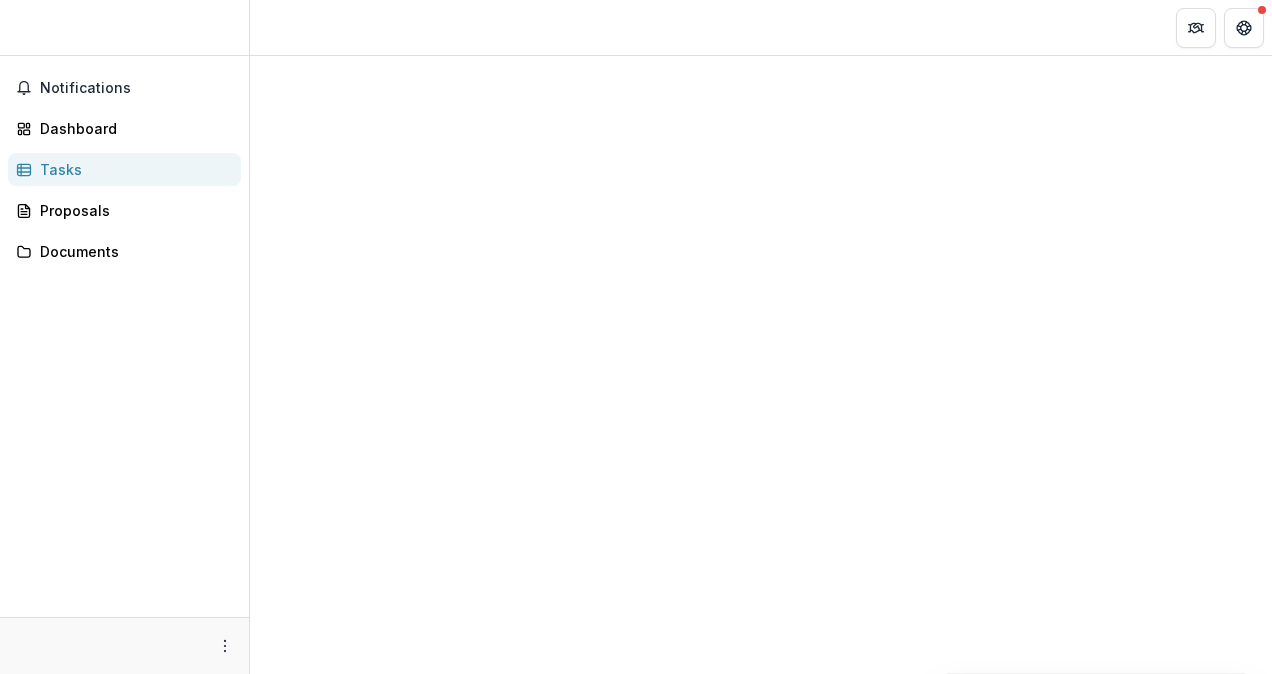 scroll, scrollTop: 0, scrollLeft: 0, axis: both 